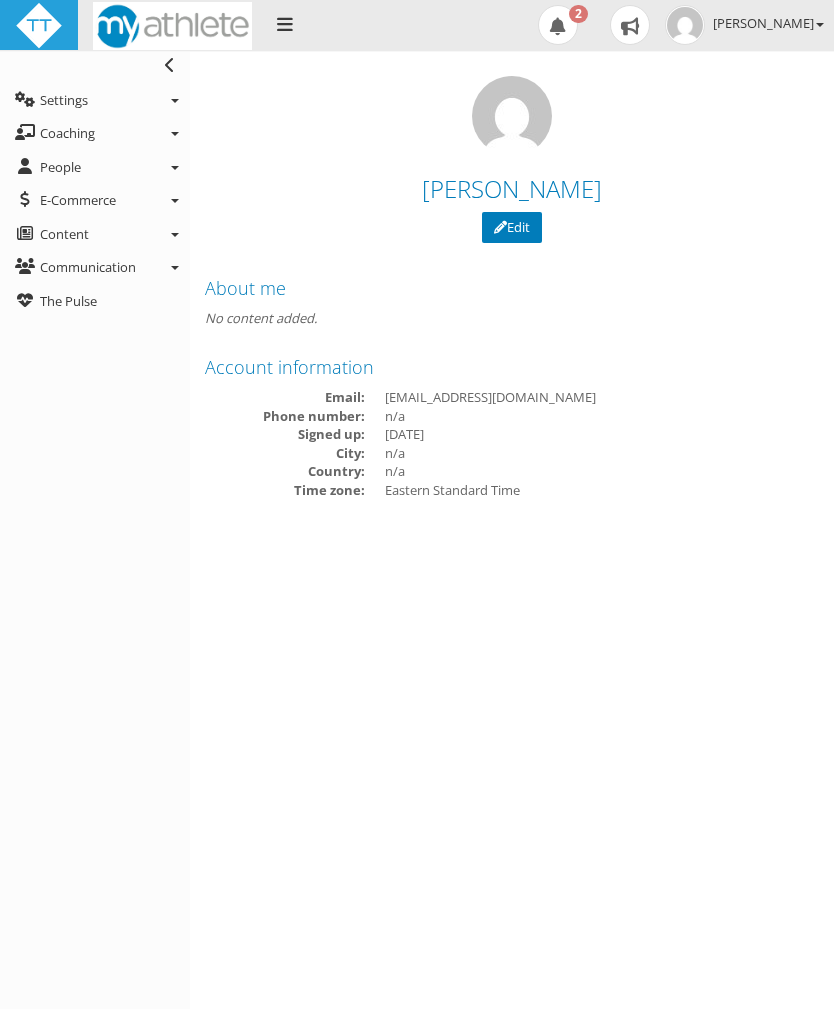 scroll, scrollTop: 0, scrollLeft: 0, axis: both 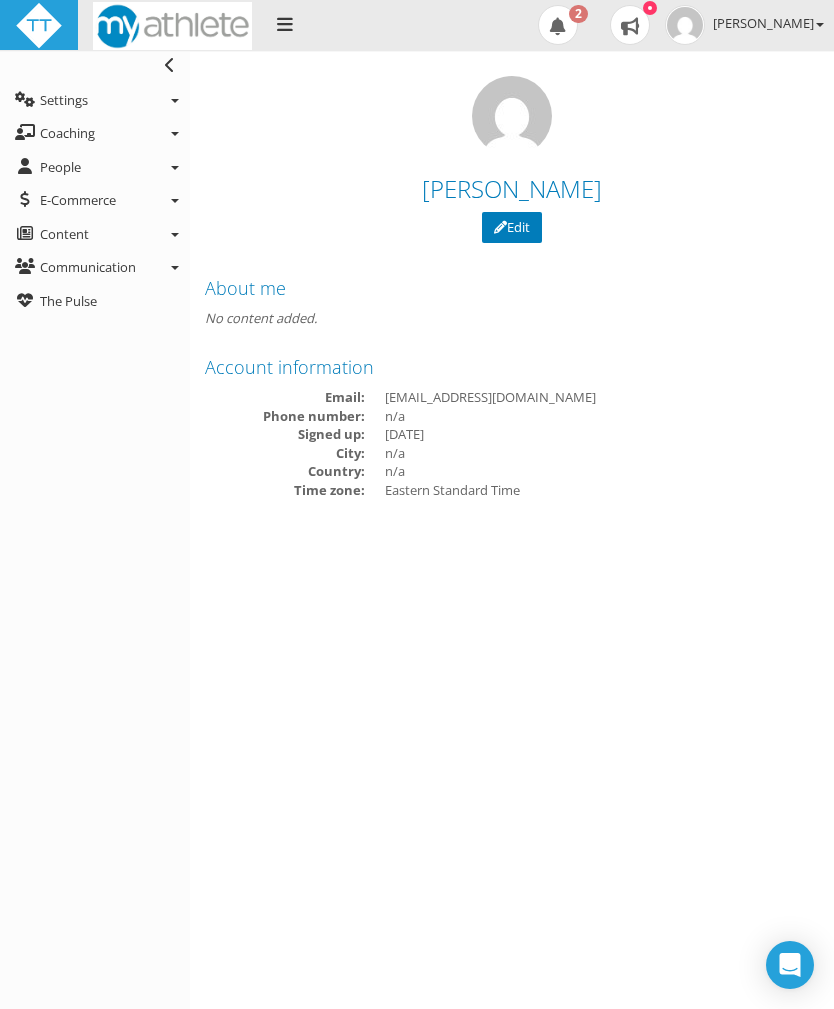 click on "People" at bounding box center [60, 167] 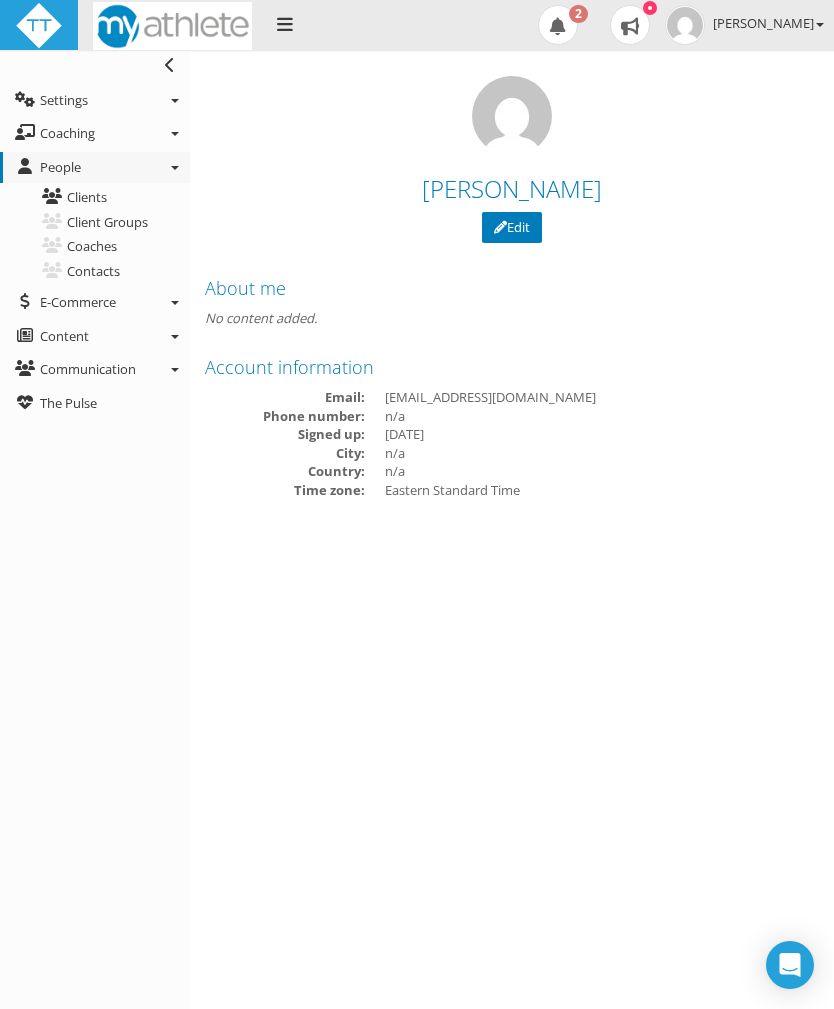 click on "Clients" at bounding box center [105, 197] 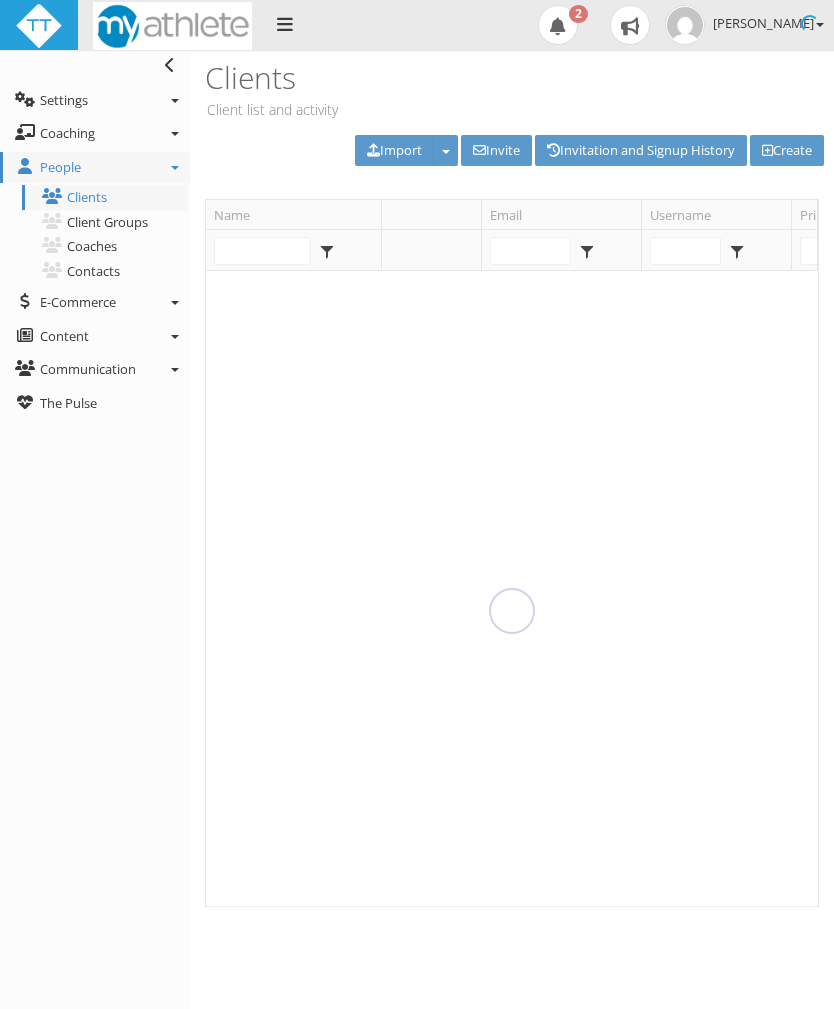 scroll, scrollTop: 0, scrollLeft: 0, axis: both 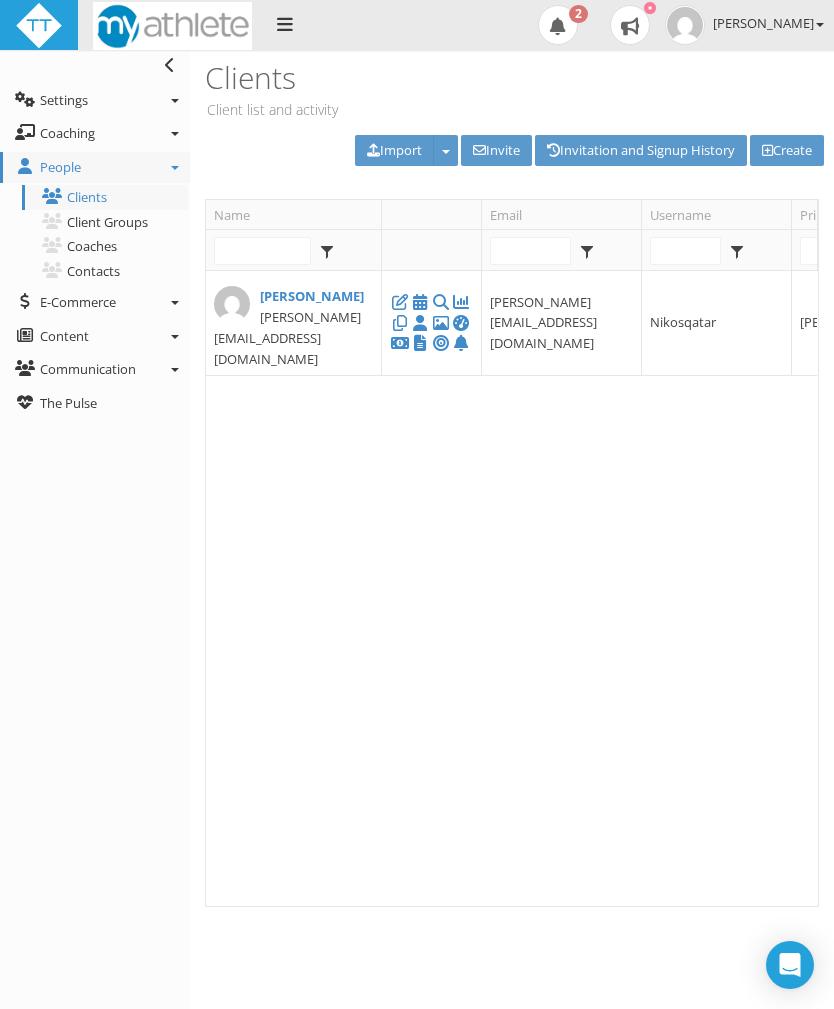 click at bounding box center (420, 302) 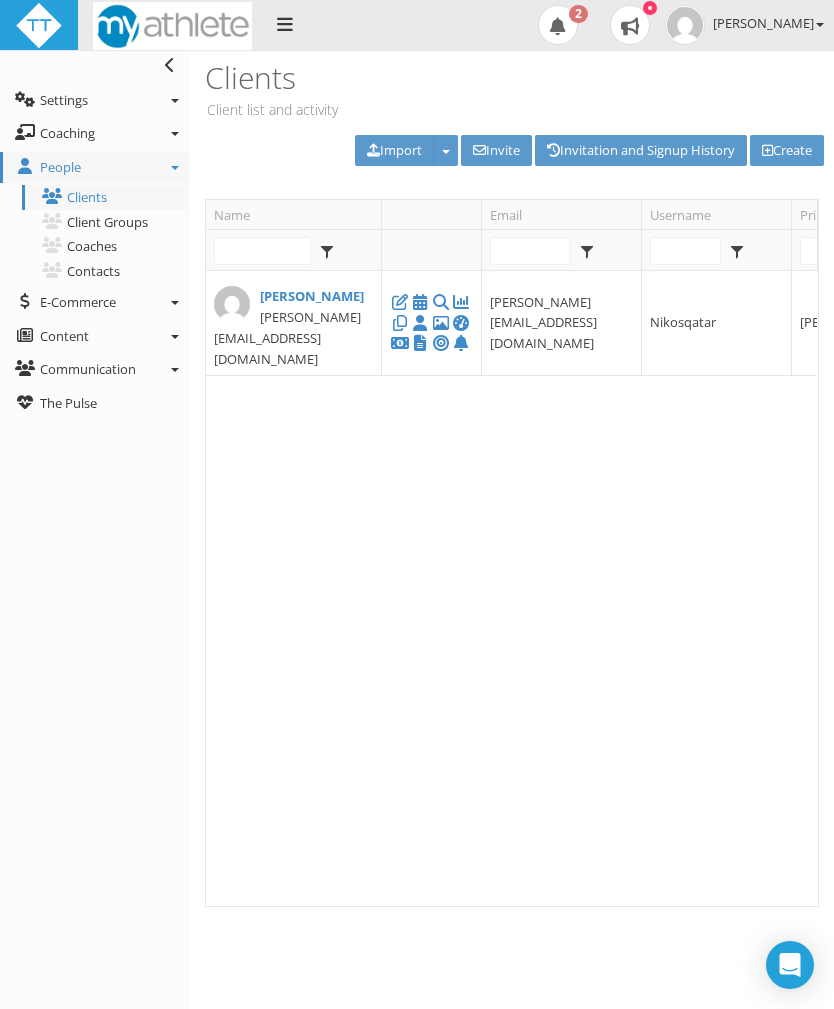 click at bounding box center (400, 302) 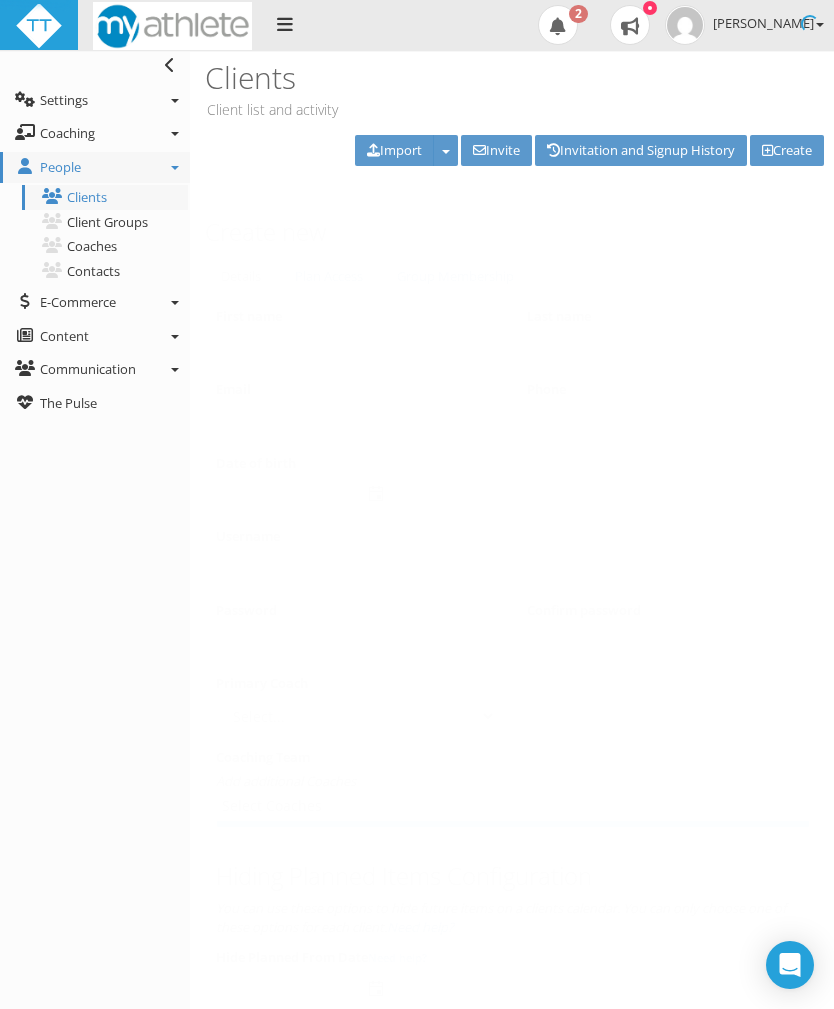 type on "Nikos" 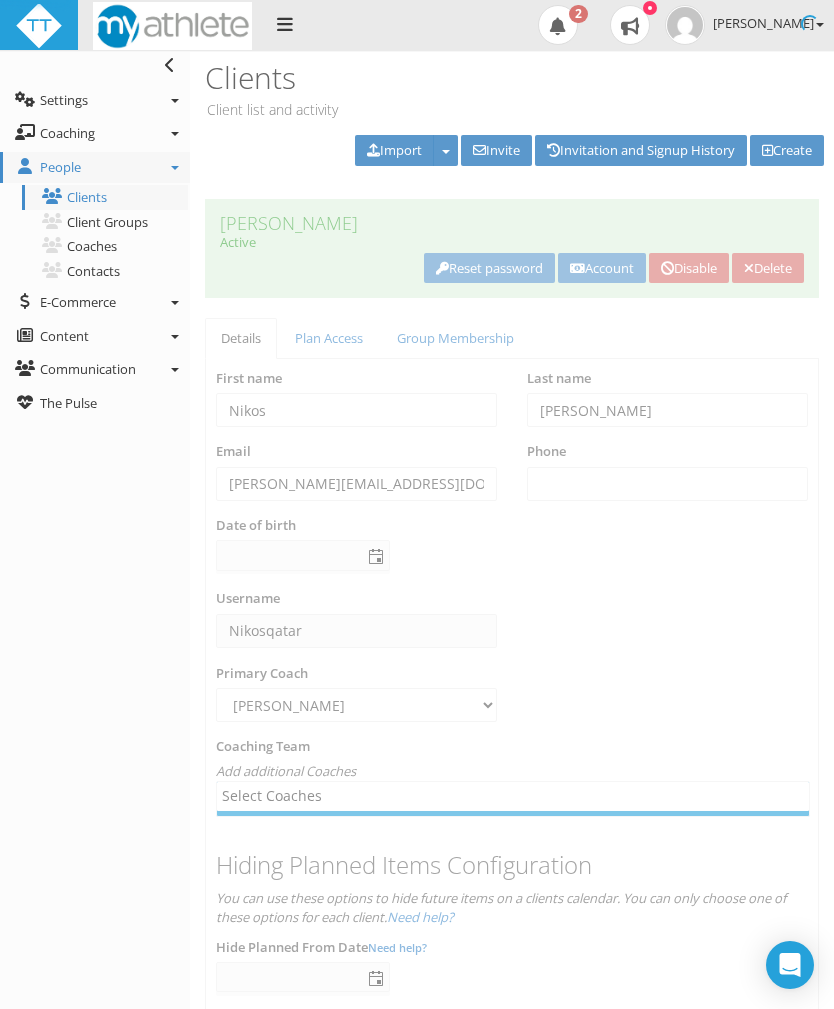 select on "8f1ae26e-4119-49fb-b389-61b8e6e6b951" 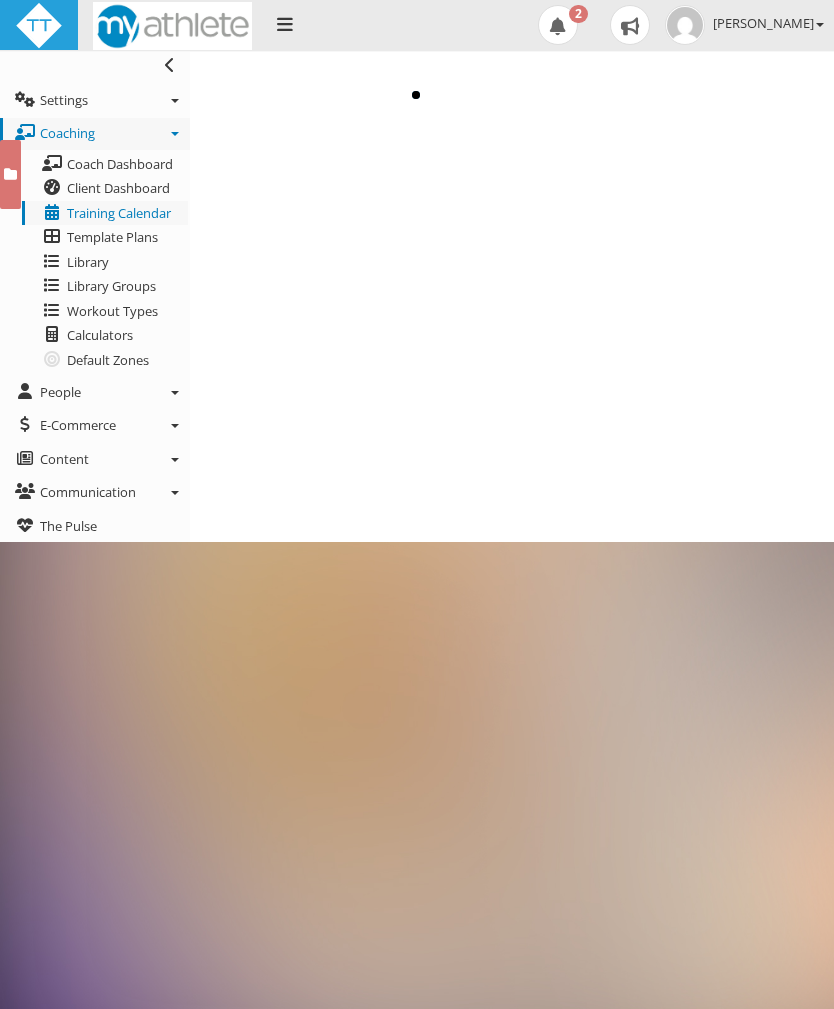 scroll, scrollTop: 0, scrollLeft: 0, axis: both 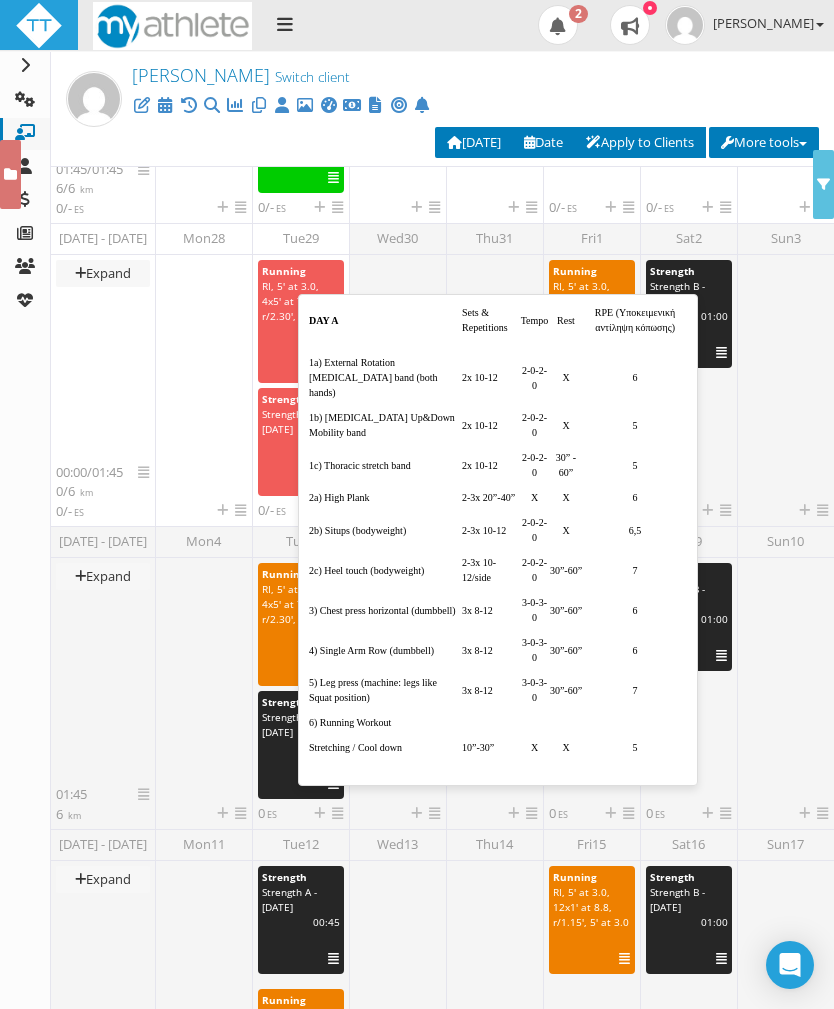 click on "km
|
00:45
|
ES
|
IF" at bounding box center (301, 747) 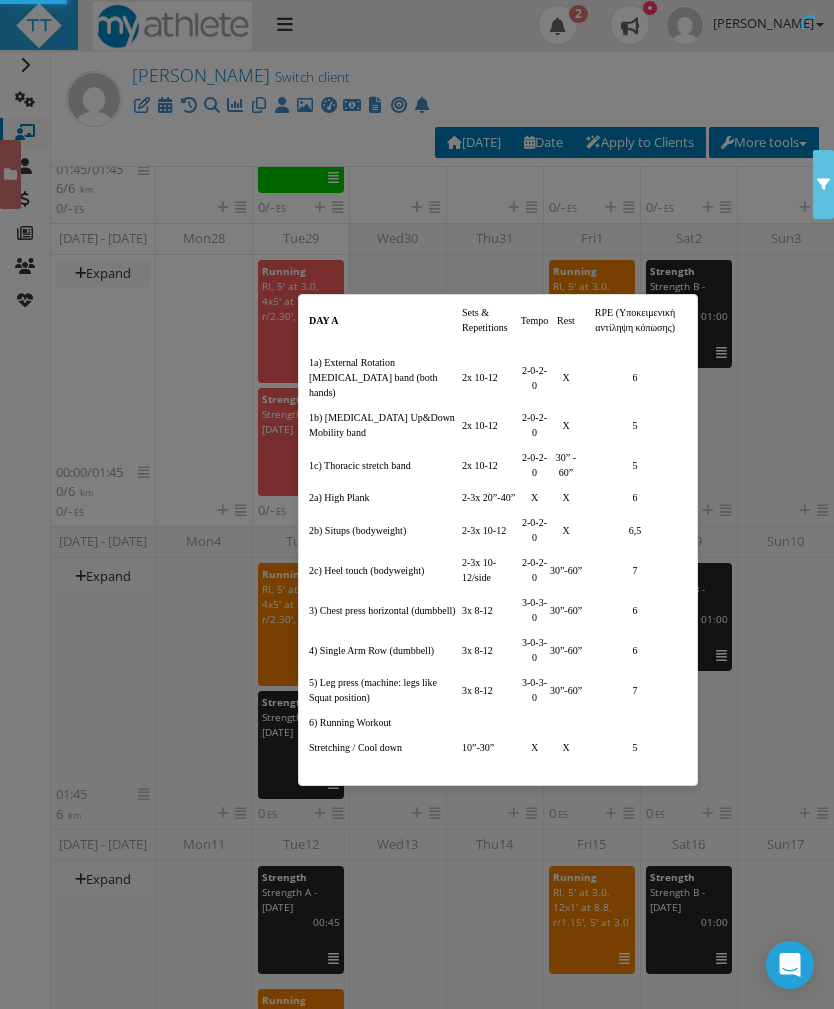 select on "8cc085bc-3541-4171-979b-404ec710b035" 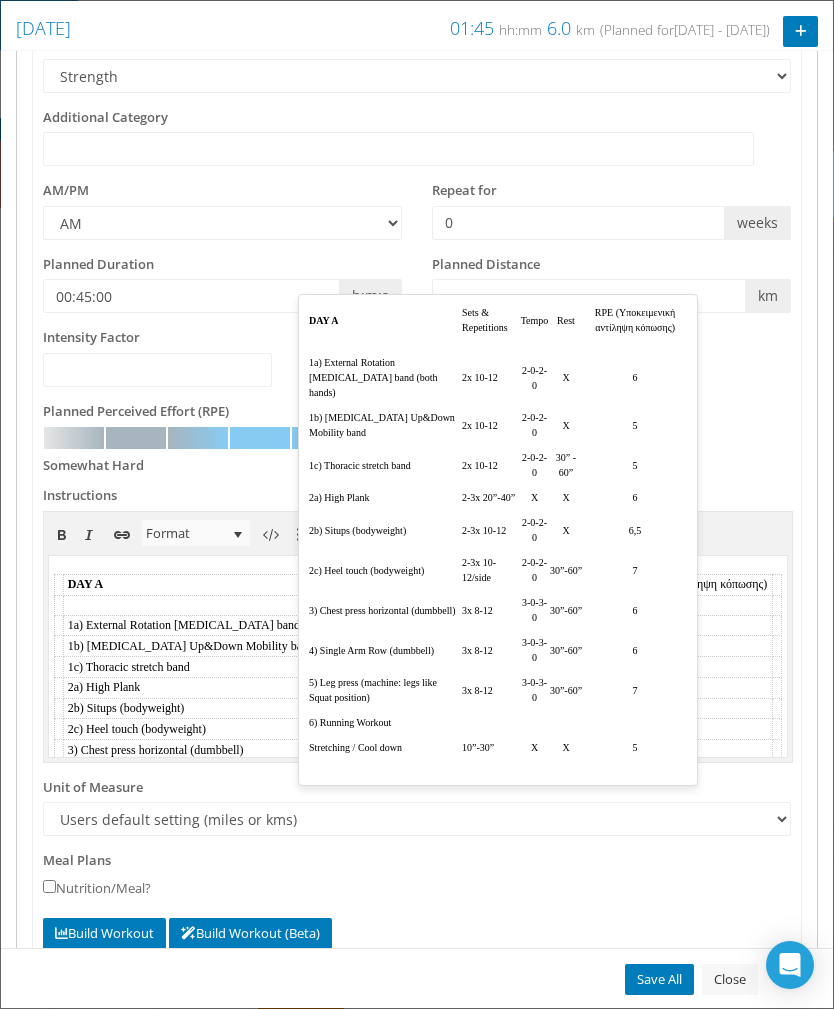 scroll, scrollTop: 372, scrollLeft: 0, axis: vertical 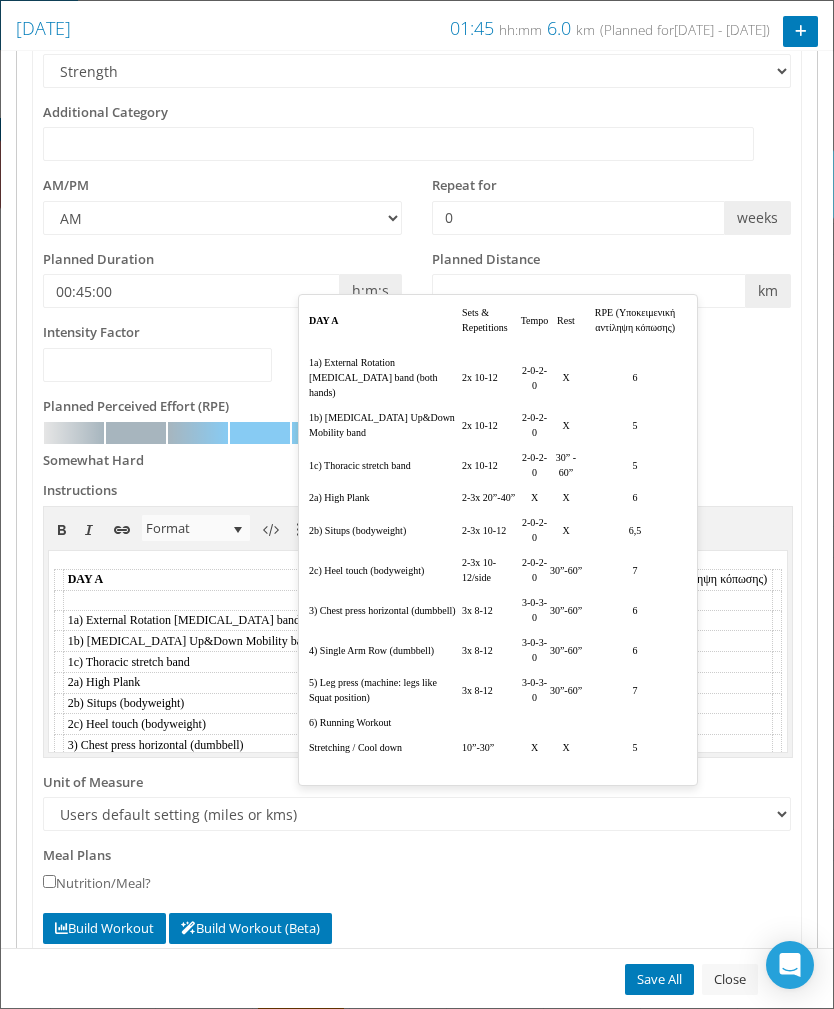 click on "DAY A" at bounding box center [85, 578] 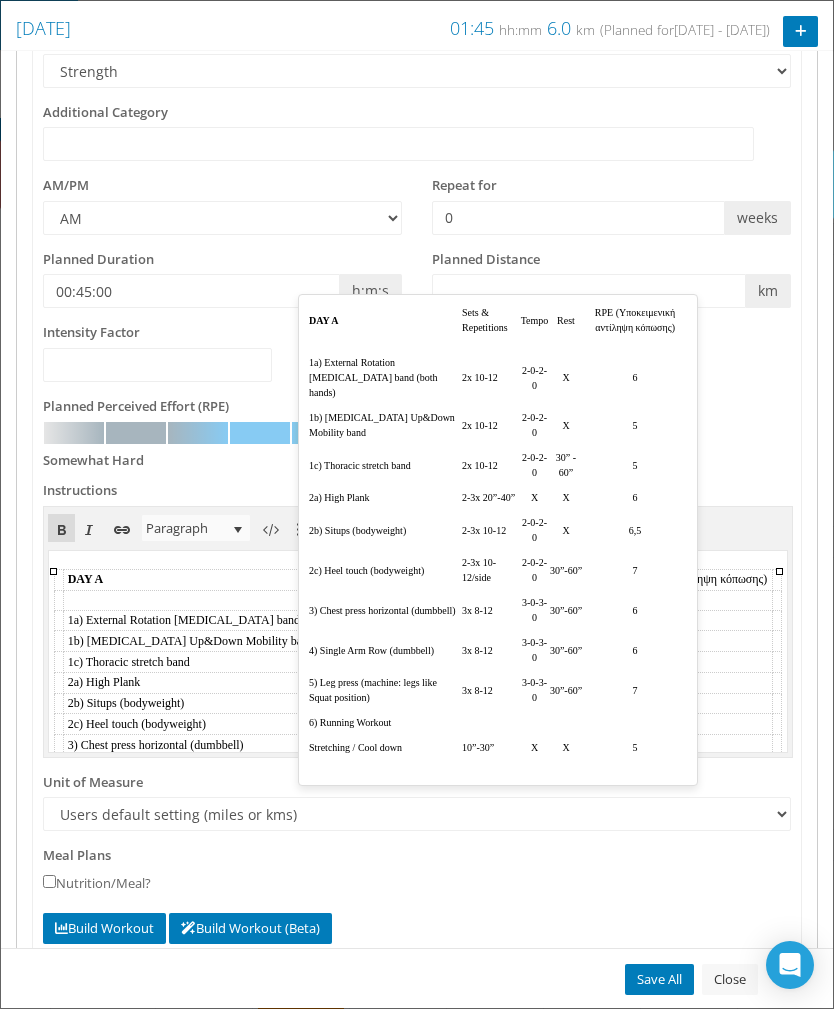 click on "﻿ DAY A Sets & Repetitions Tempo Rest RPE (Υποκειμενική αντίληψη κόπωσης) ﻿ ﻿ ﻿ ﻿ ﻿ ﻿ ﻿ ﻿ ﻿ 1a) External Rotation Rotator Cuff band (both hands) 2x 10-12 2-0-2-0 X 6 ﻿ ﻿ 1b) Rotator Cuff Up&Down Mobility band 2x 10-12 2-0-2-0 X 5 ﻿ ﻿ 1c) Thoracic stretch band 2x 10-12 2-0-2-0 30” - 60” 5 ﻿ ﻿ 2a) High Plank 2-3x 20”-40” X X 6 ﻿ ﻿ 2b) Situps (bodyweight) 2-3x 10-12 2-0-2-0 X 6,5 ﻿ ﻿ 2c) Heel touch (bodyweight) 2-3x 10-12/side 2-0-2-0 30”-60” 7 ﻿ ﻿ 3) Chest press horizontal (dumbbell) 3x 8-12 3-0-3-0 30”-60” 6 ﻿ ﻿ 4) Single Arm Row (dumbbell) 3x 8-12 3-0-3-0 30”-60” 6 ﻿ ﻿ 5) Leg press (machine: legs like Squat position) 3x 8-12 3-0-3-0 30”-60” 7 ﻿ ﻿ 6) Running Workout ﻿ ﻿ ﻿ ﻿ ﻿ ﻿ Stretching / Cool down 10”-30” X X 5 ﻿ ﻿ ﻿ ﻿ ﻿ ﻿ ﻿ ﻿" at bounding box center [418, 649] 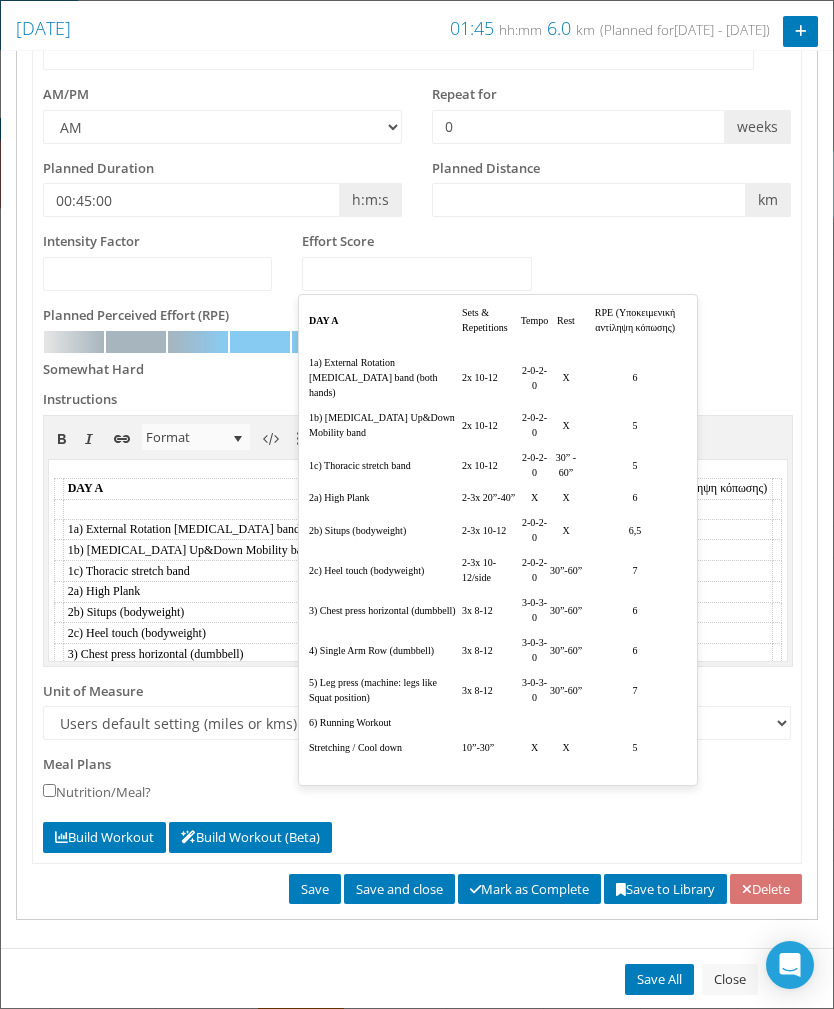 scroll, scrollTop: 461, scrollLeft: 0, axis: vertical 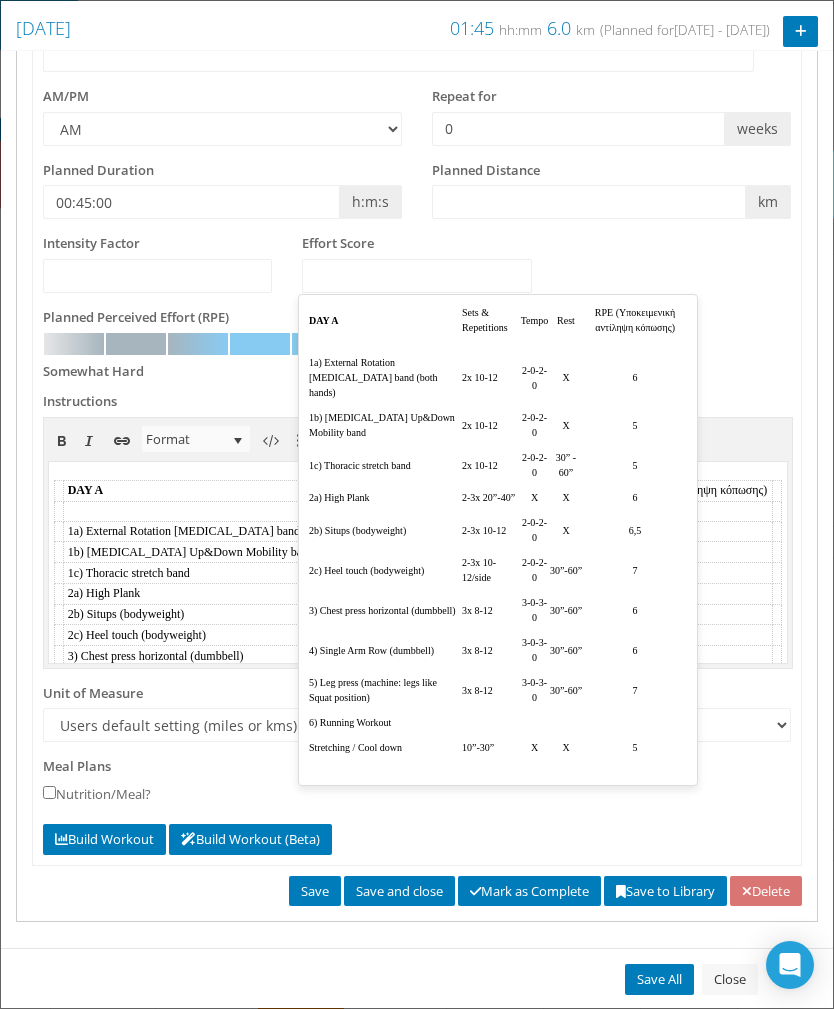 click on "Intensity Factor
Effort Score" at bounding box center [417, 271] 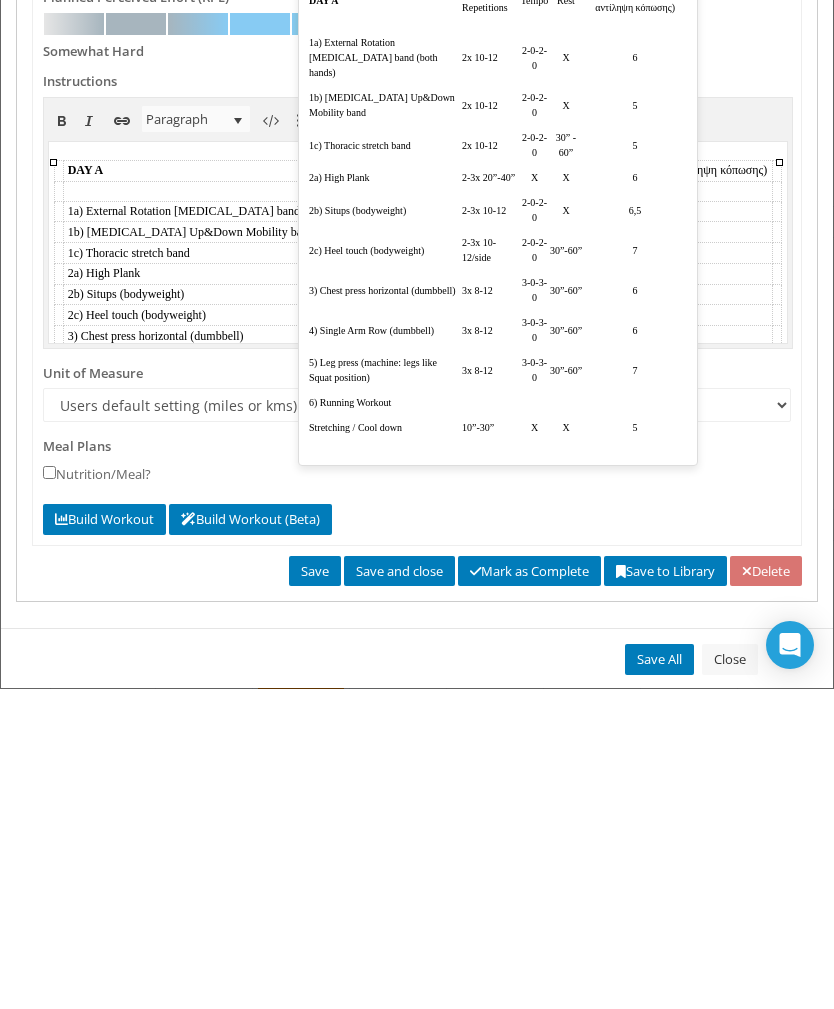 click at bounding box center [771, 397] 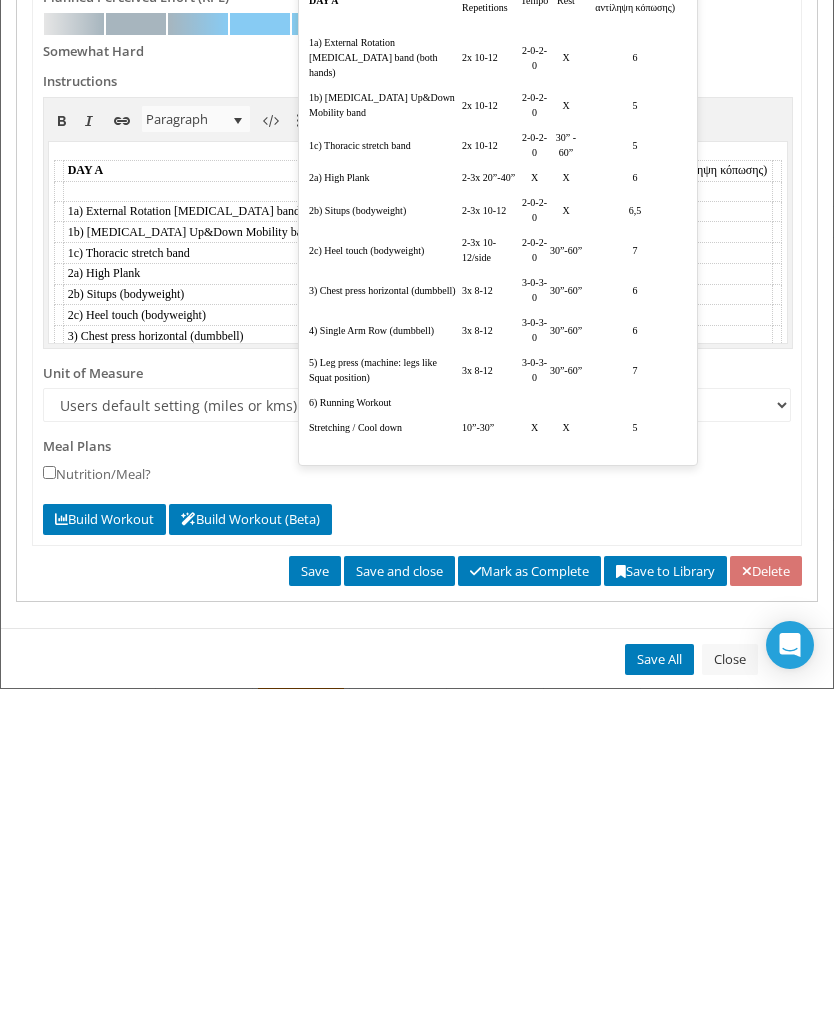 click on "DAY A" at bounding box center (217, 170) 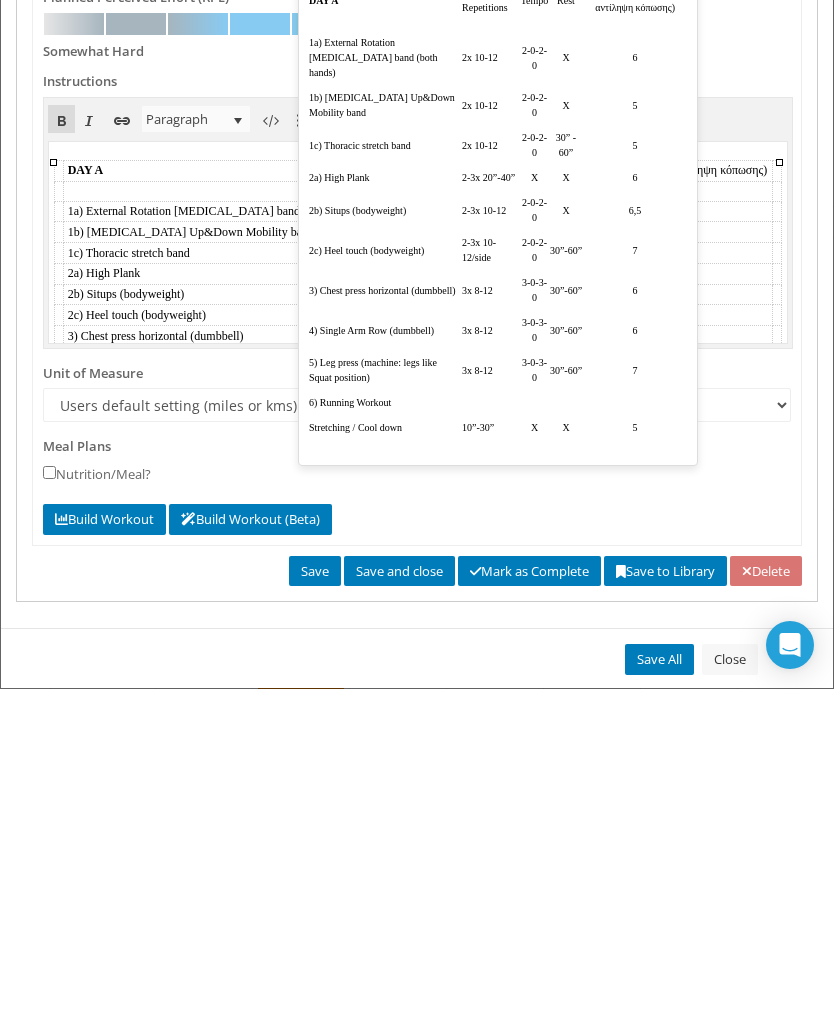 click at bounding box center (53, 161) 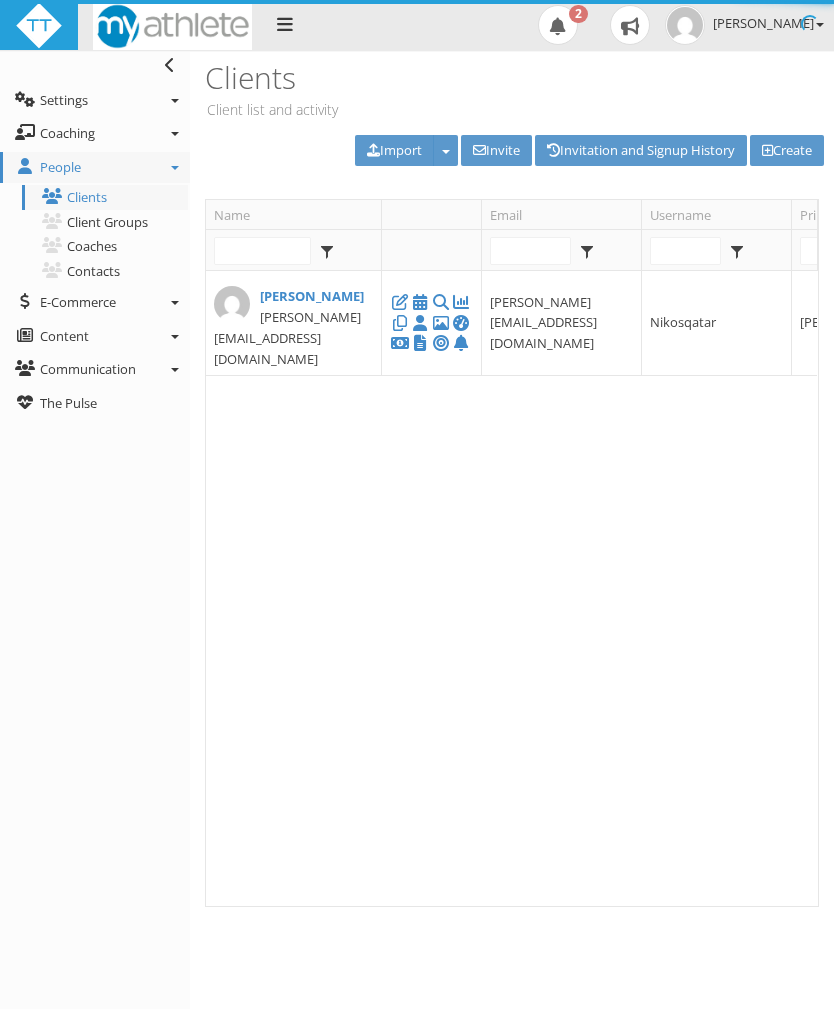 scroll, scrollTop: 0, scrollLeft: 0, axis: both 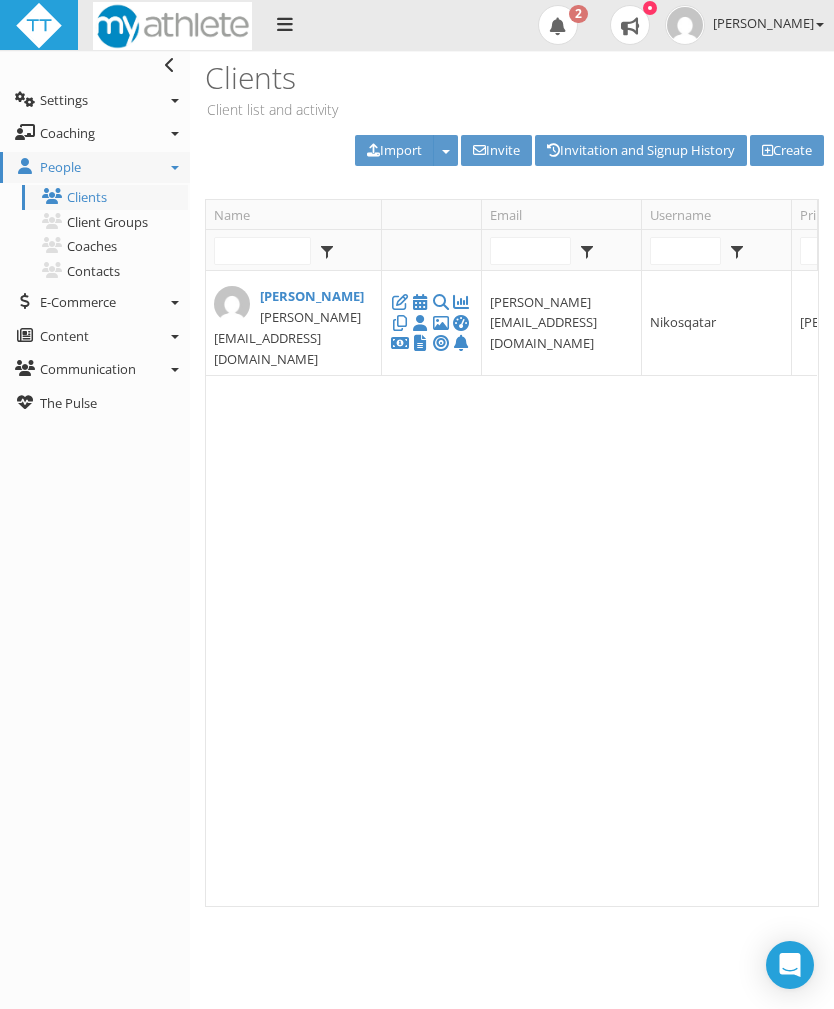 click at bounding box center [420, 302] 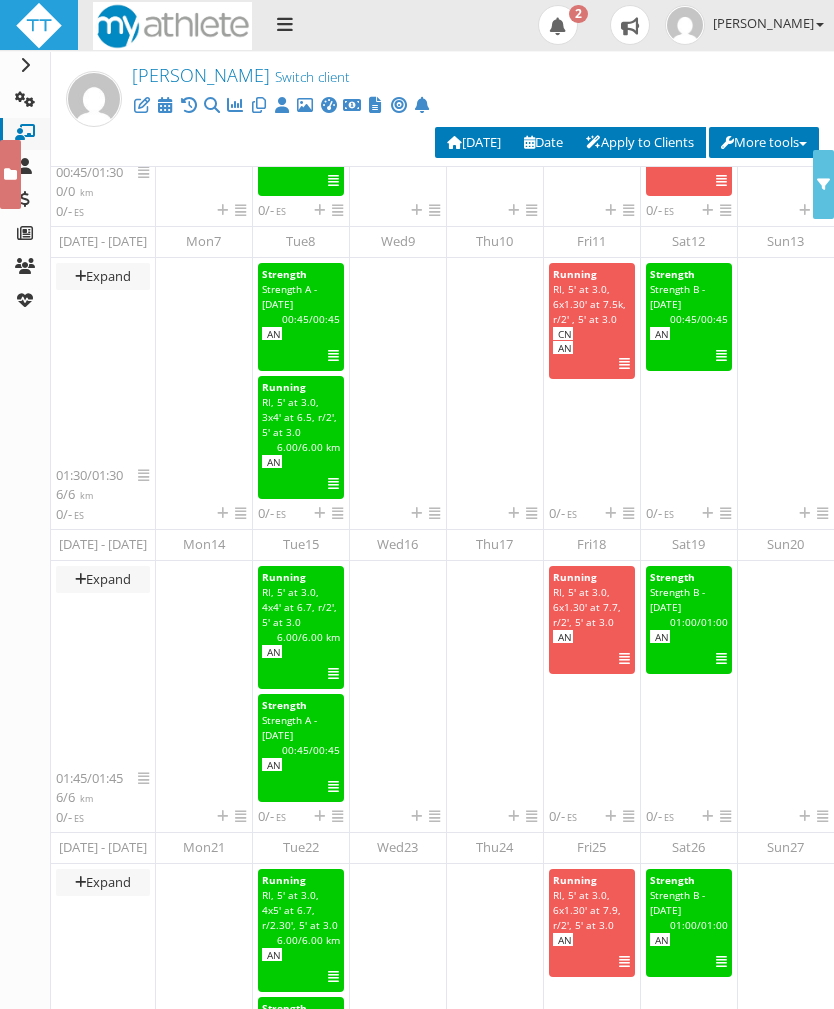 scroll, scrollTop: 0, scrollLeft: 0, axis: both 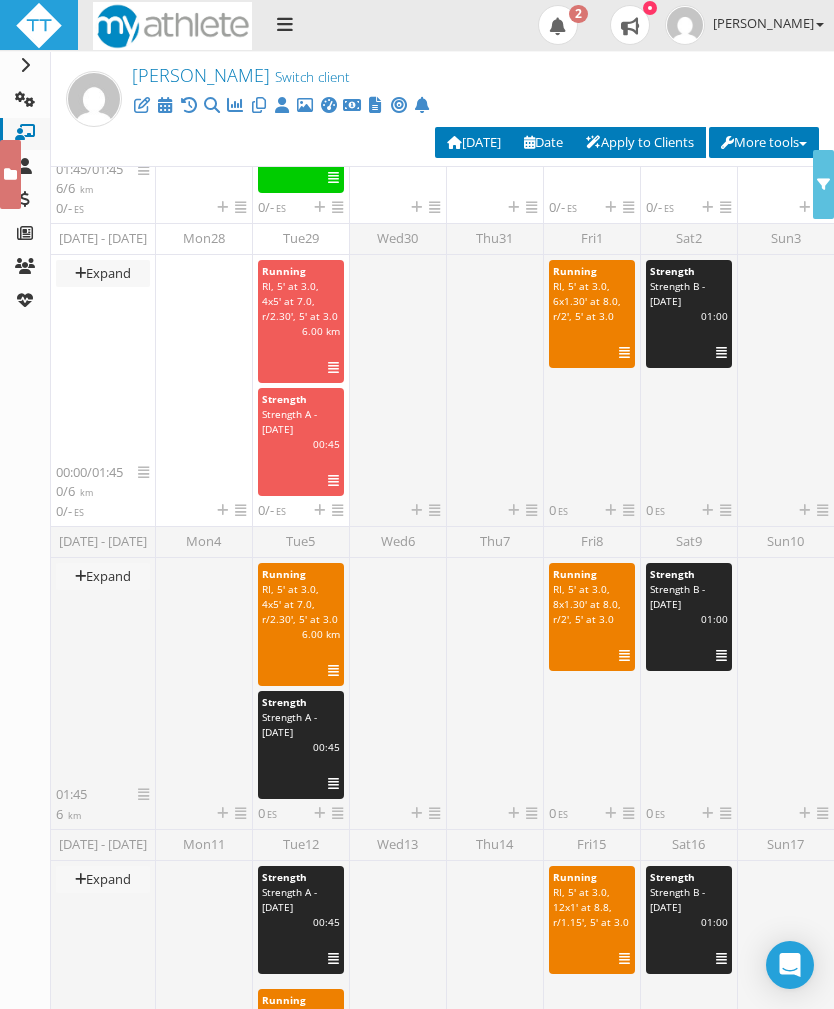 click at bounding box center (434, 510) 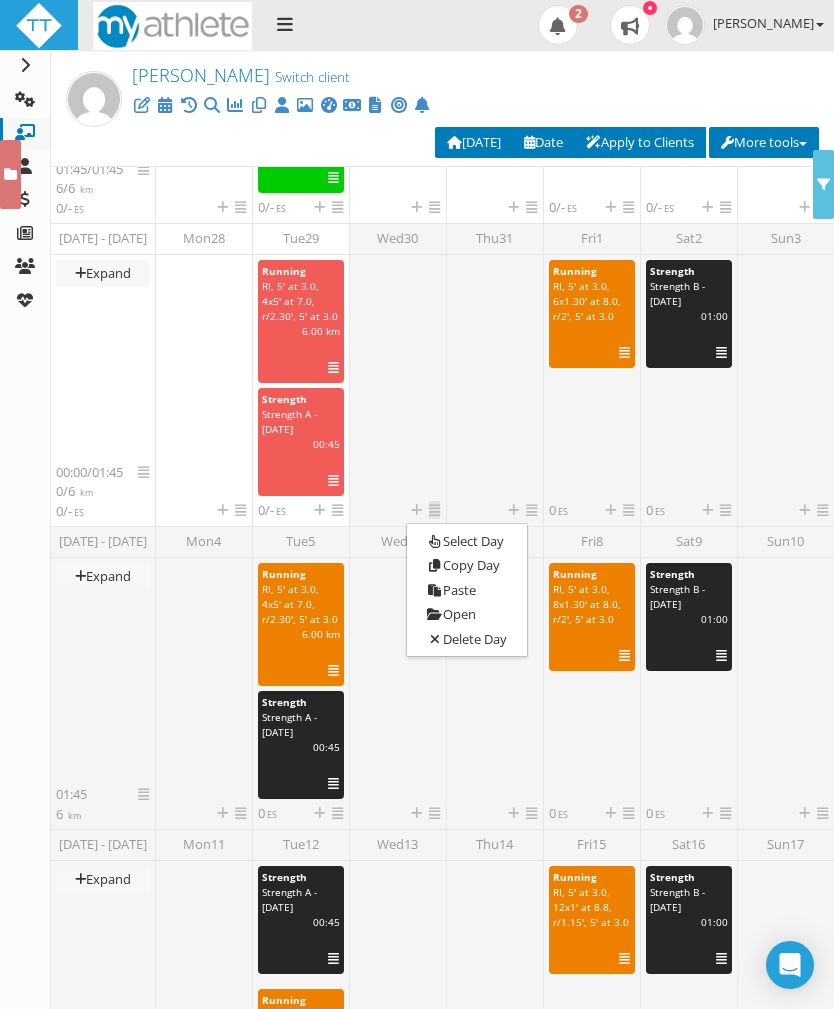 click on "Select Day" at bounding box center [467, 541] 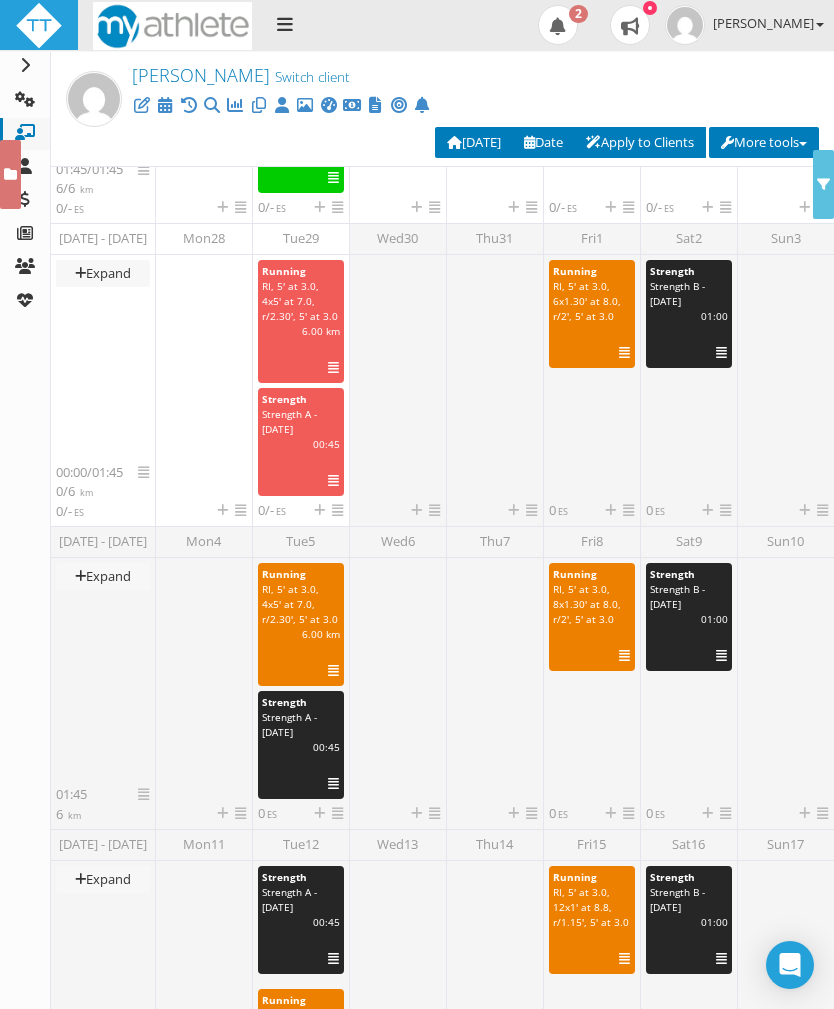 click at bounding box center (398, 380) 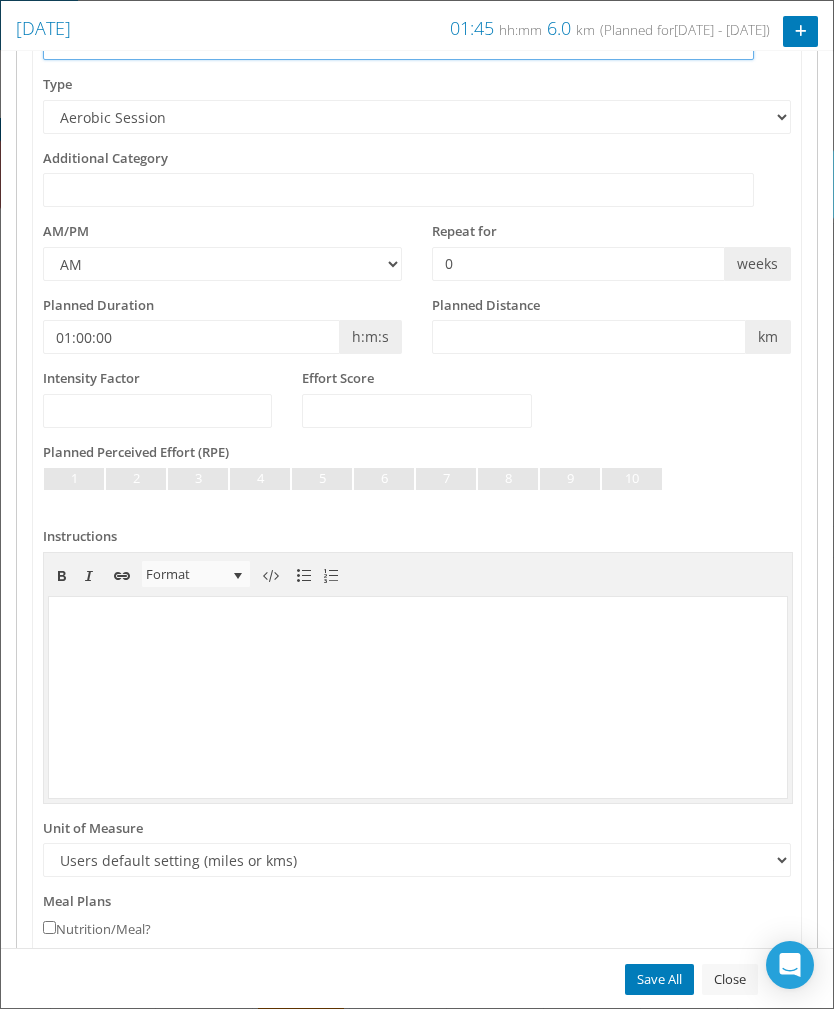 scroll, scrollTop: 301, scrollLeft: 0, axis: vertical 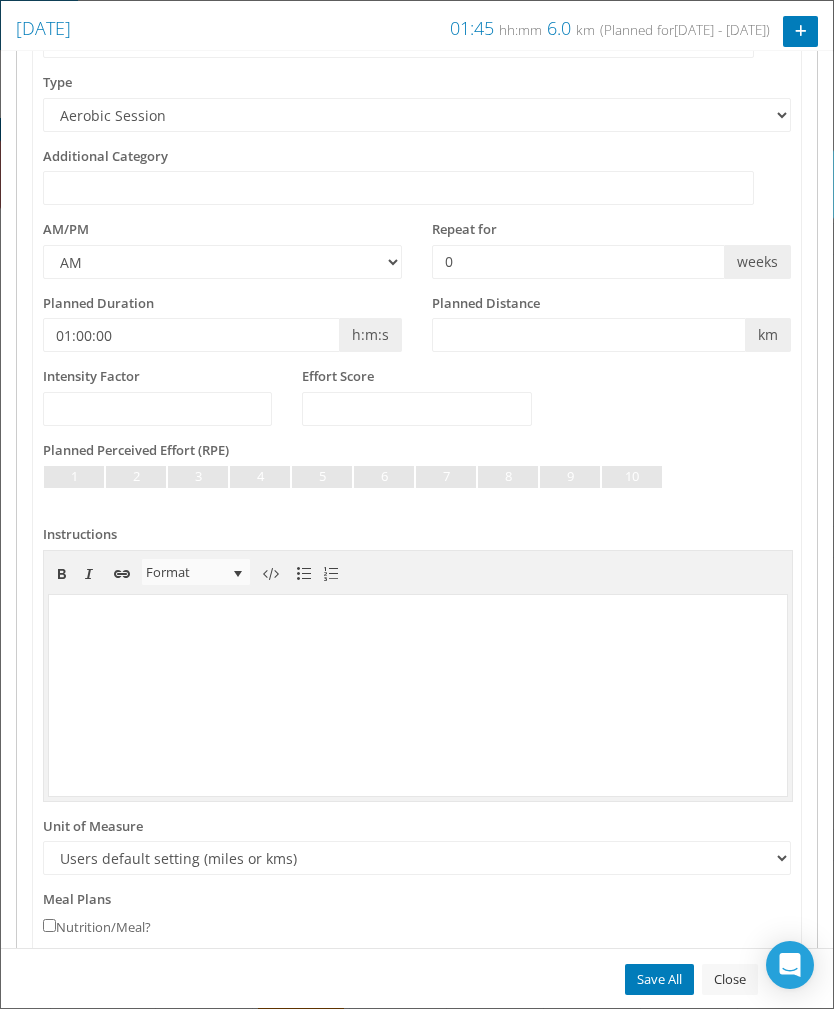 click at bounding box center (418, 693) 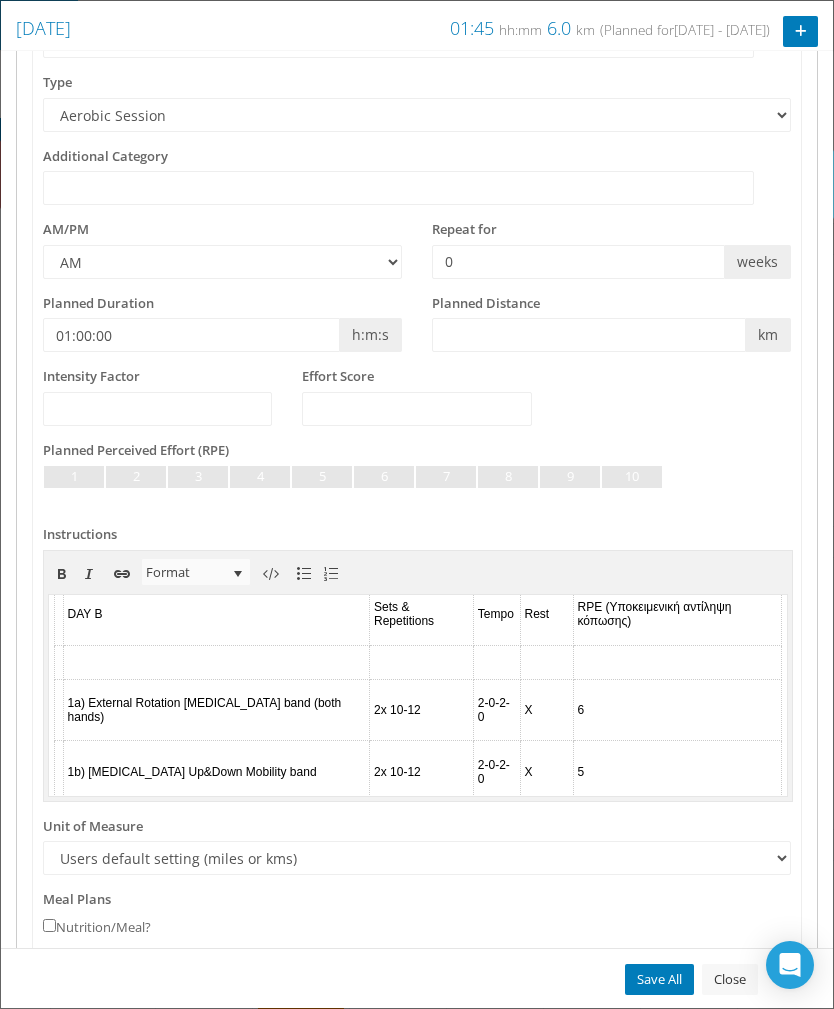 scroll, scrollTop: 198, scrollLeft: 0, axis: vertical 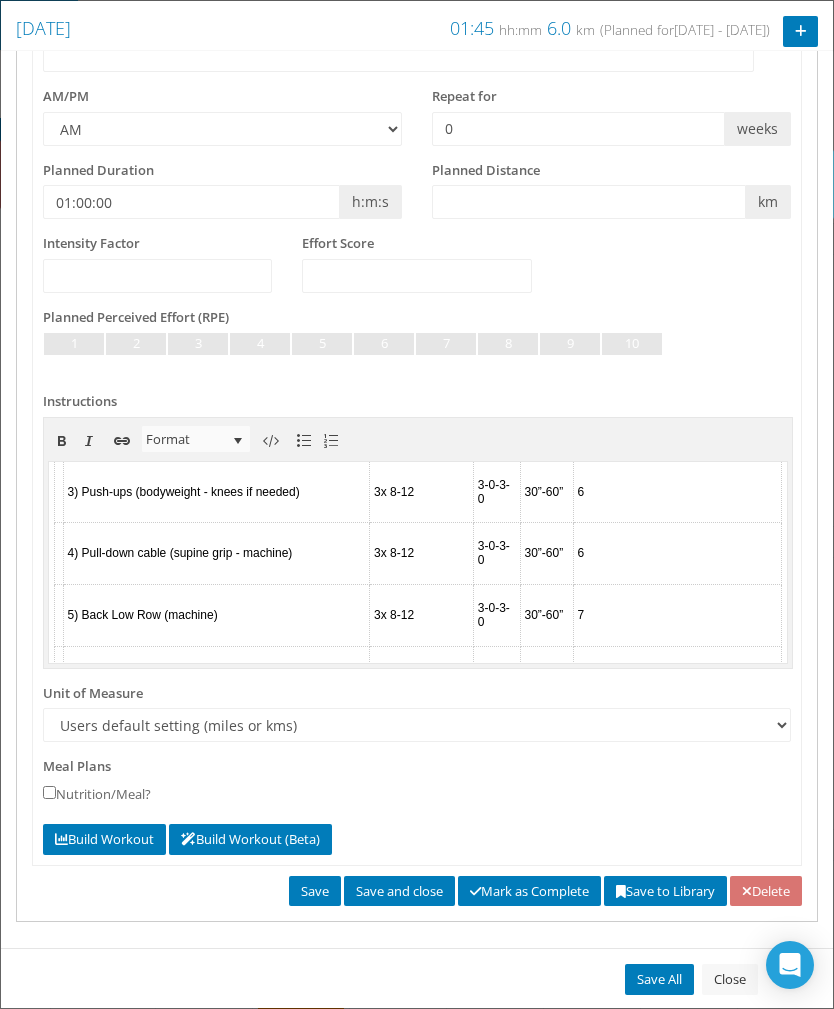 click on "Delete" at bounding box center (766, 891) 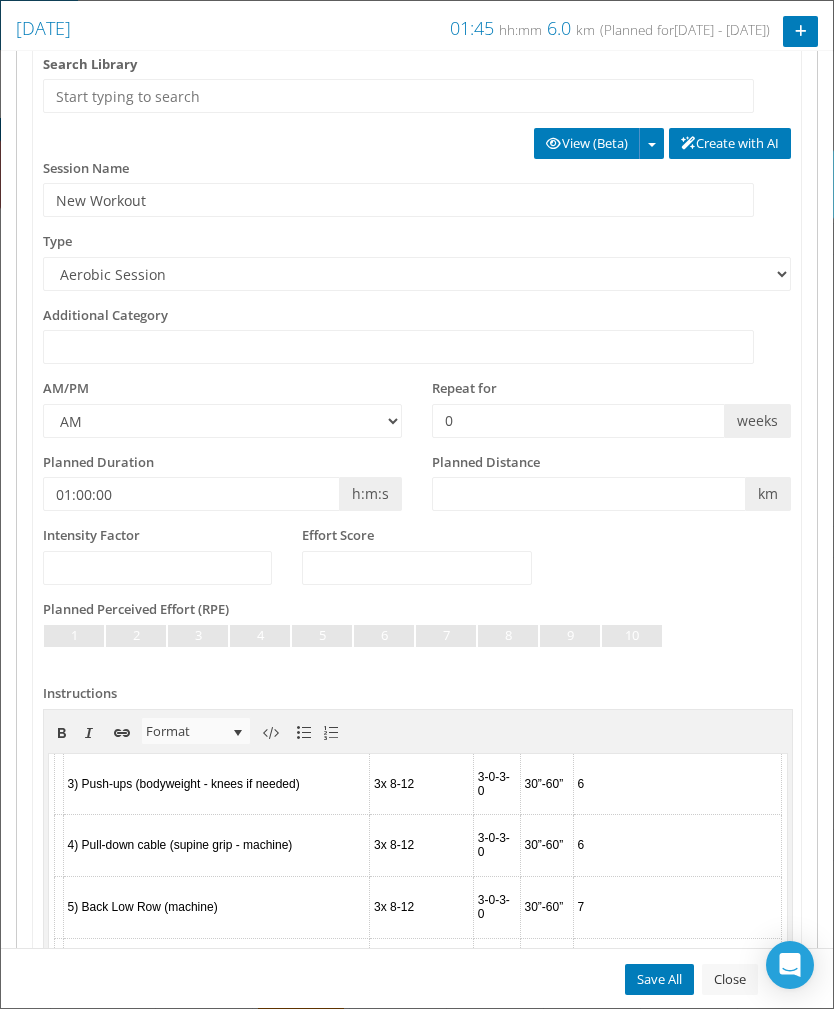 scroll, scrollTop: 100, scrollLeft: 0, axis: vertical 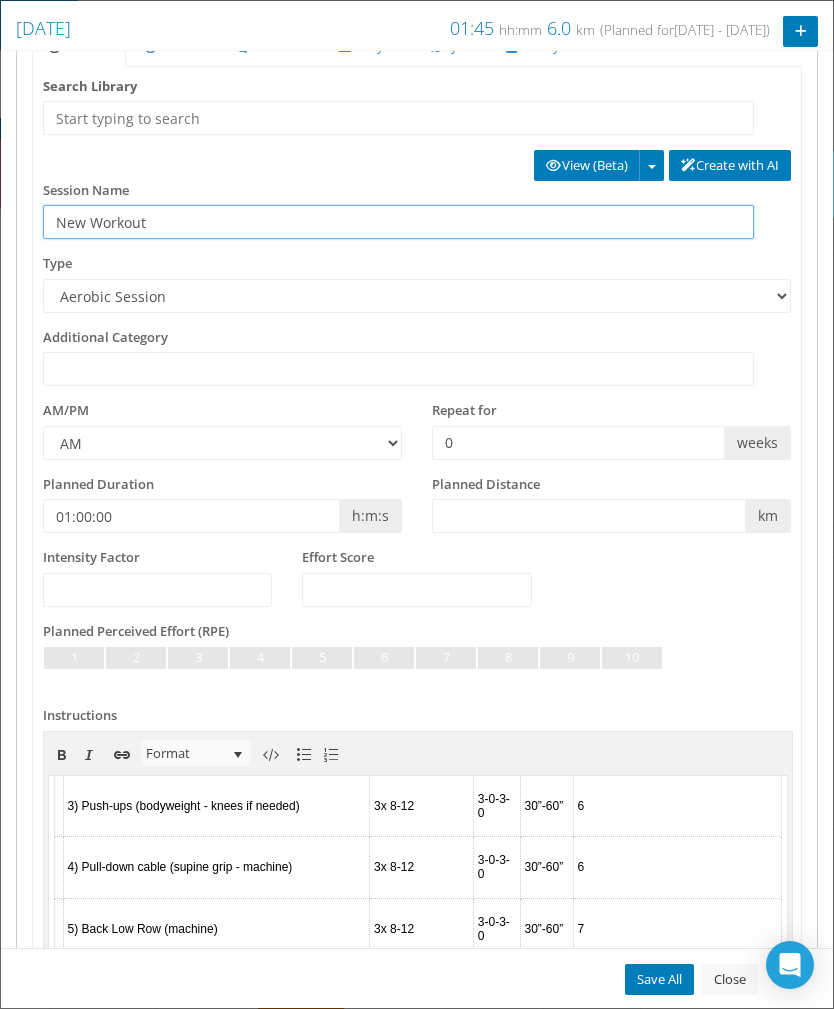 click on "New Workout" at bounding box center [398, 222] 